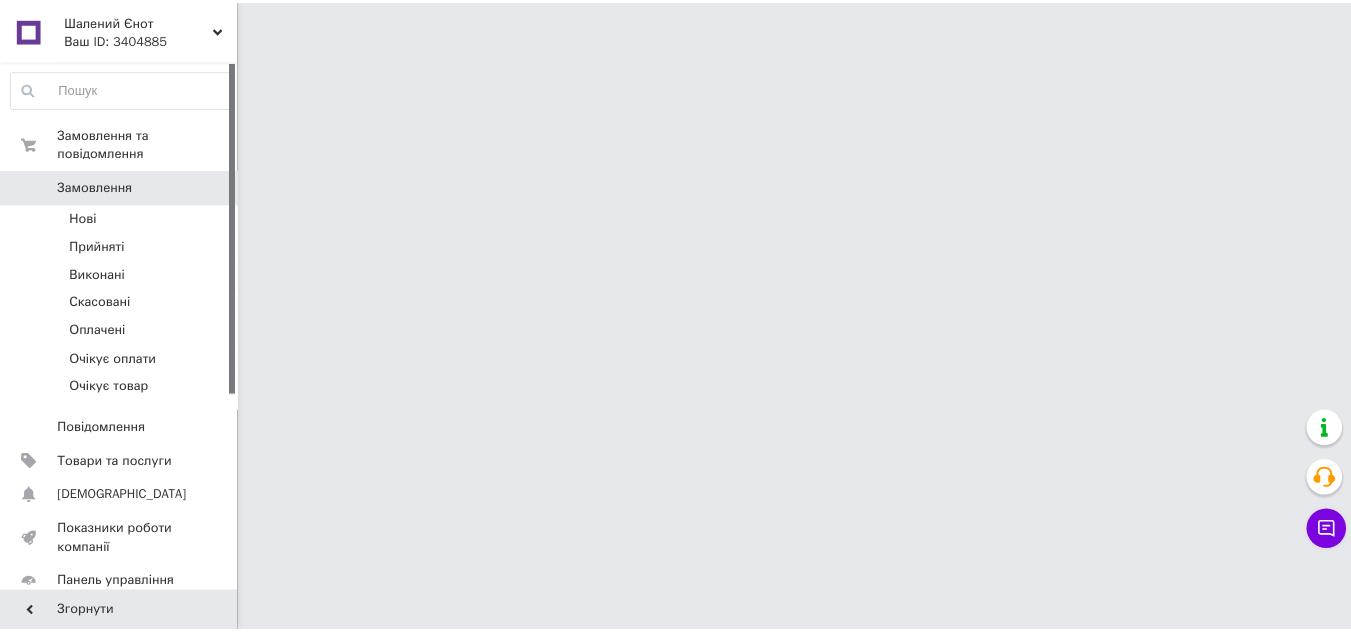 scroll, scrollTop: 0, scrollLeft: 0, axis: both 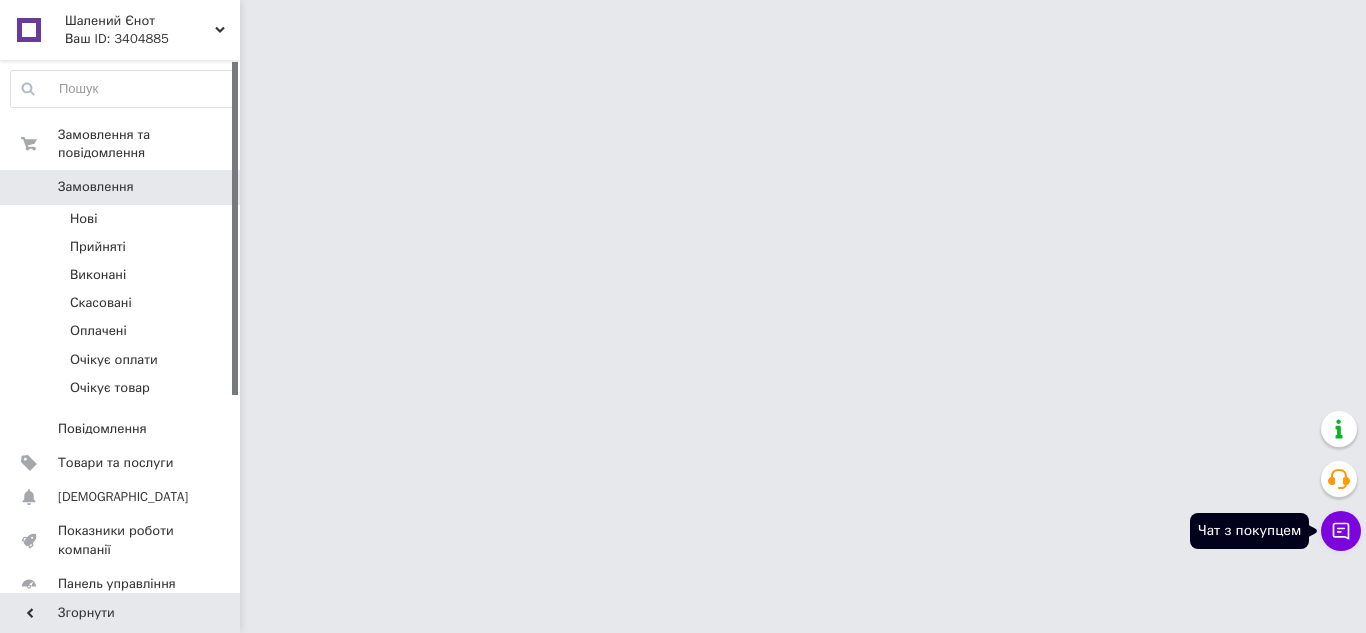 click on "Шалений Єнот Ваш ID: 3404885 Сайт Шалений Єнот Кабінет покупця Перевірити стан системи Сторінка на порталі Довідка Вийти Замовлення та повідомлення Замовлення 0 Нові Прийняті Виконані Скасовані Оплачені Очікує оплати Очікує товар Повідомлення 0 Товари та послуги Сповіщення 0 0 Показники роботи компанії Панель управління Відгуки Клієнти Каталог ProSale Аналітика Управління сайтом Гаманець компанії Маркет Налаштування Тарифи та рахунки Prom топ Згорнути" at bounding box center (683, 25) 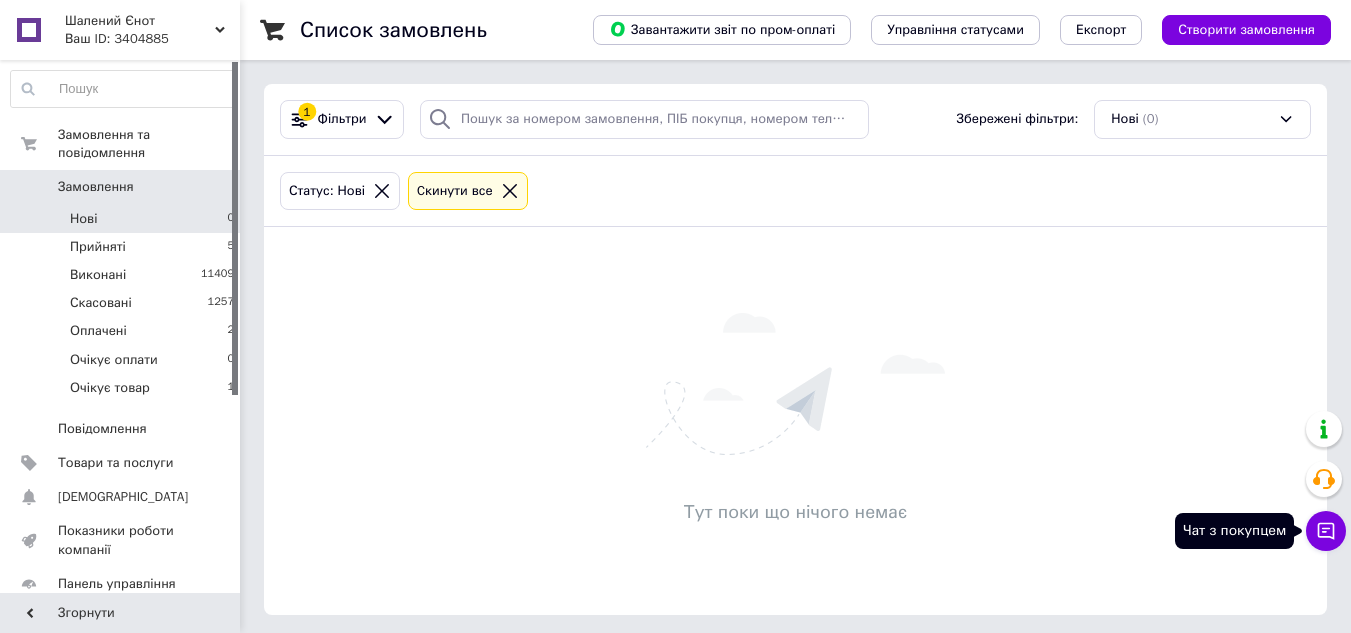 click 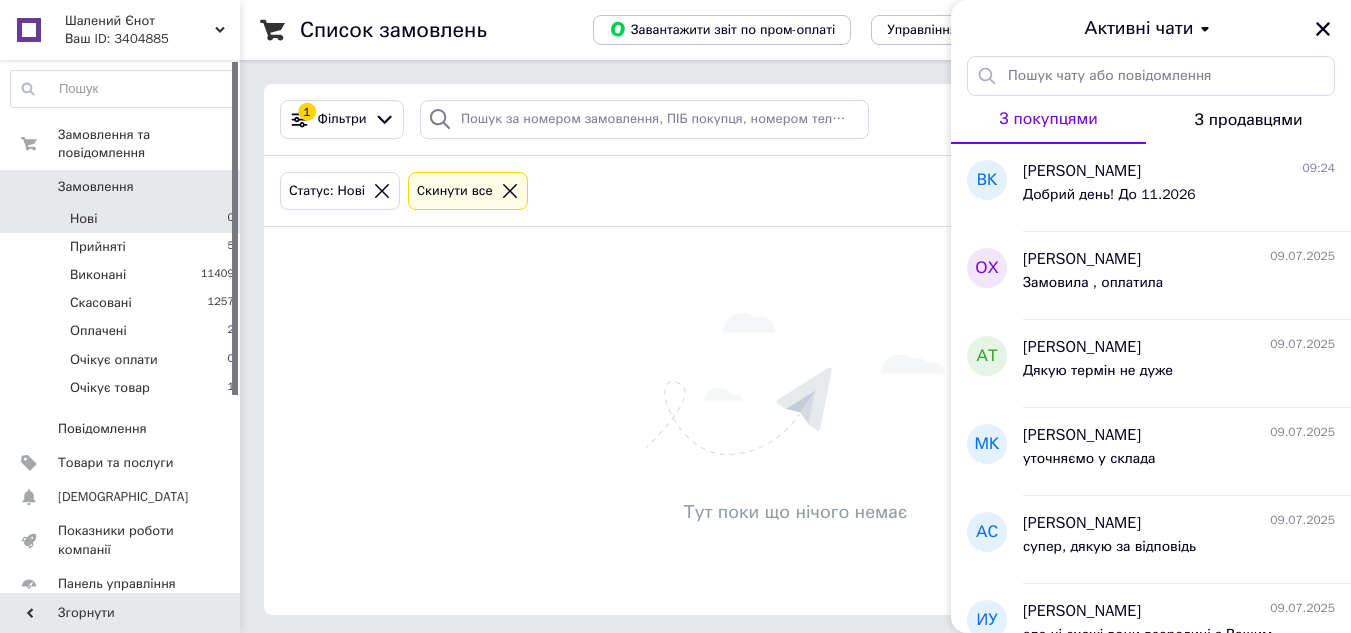 click on "Тут поки що нічого немає" at bounding box center (795, 421) 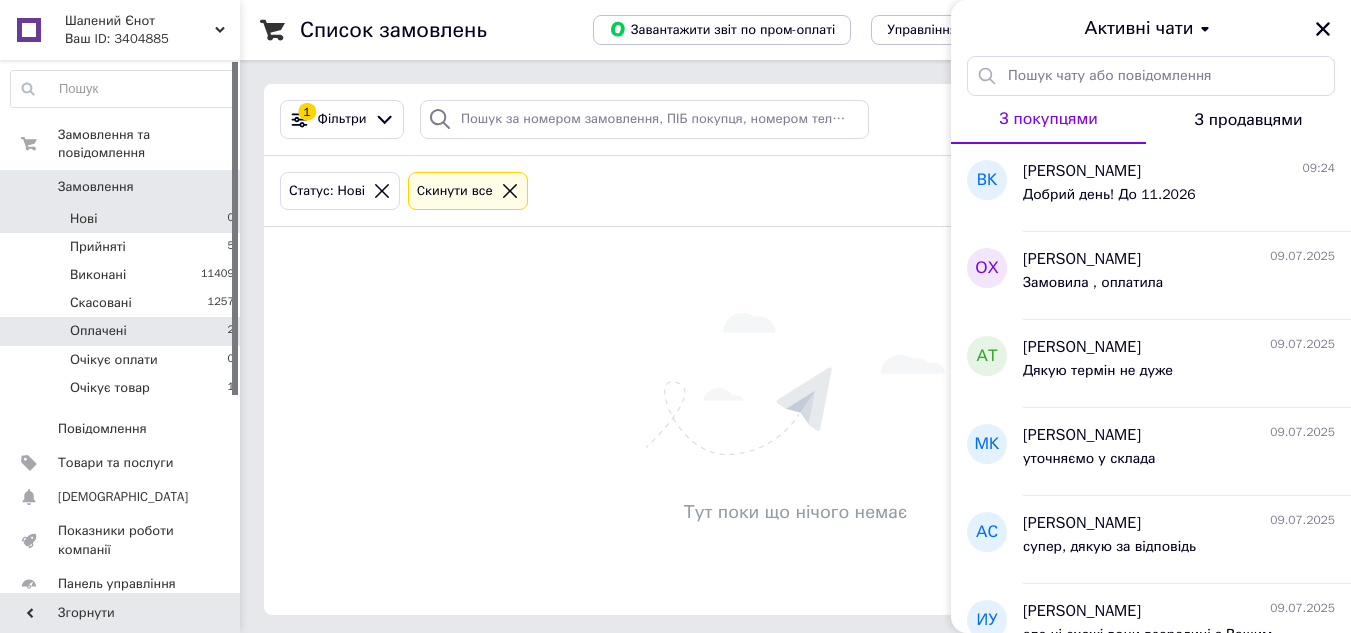 click on "Оплачені 2" at bounding box center [123, 331] 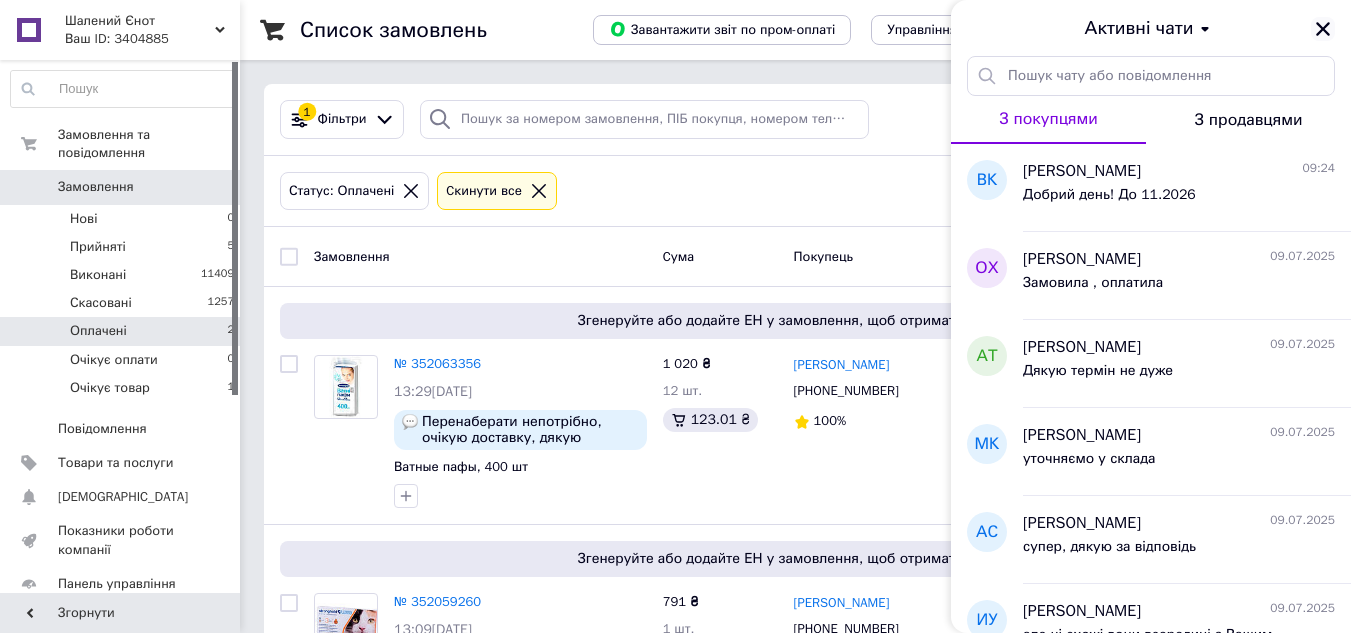 click at bounding box center [1323, 29] 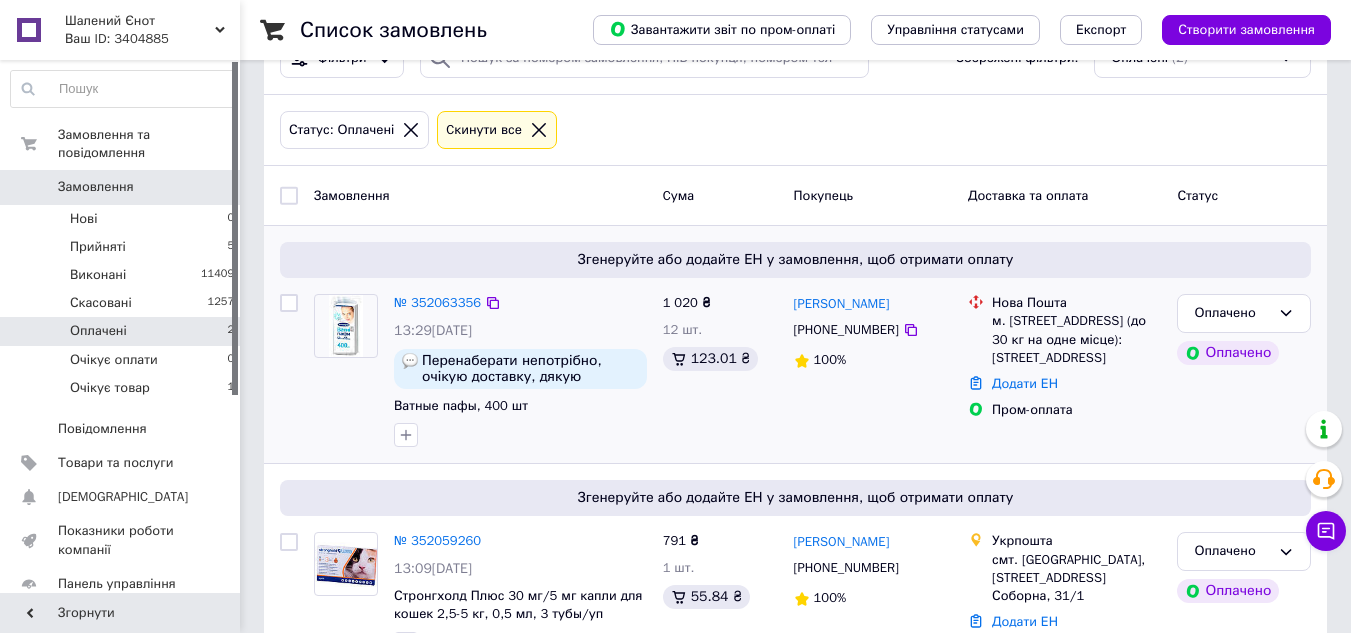 scroll, scrollTop: 124, scrollLeft: 0, axis: vertical 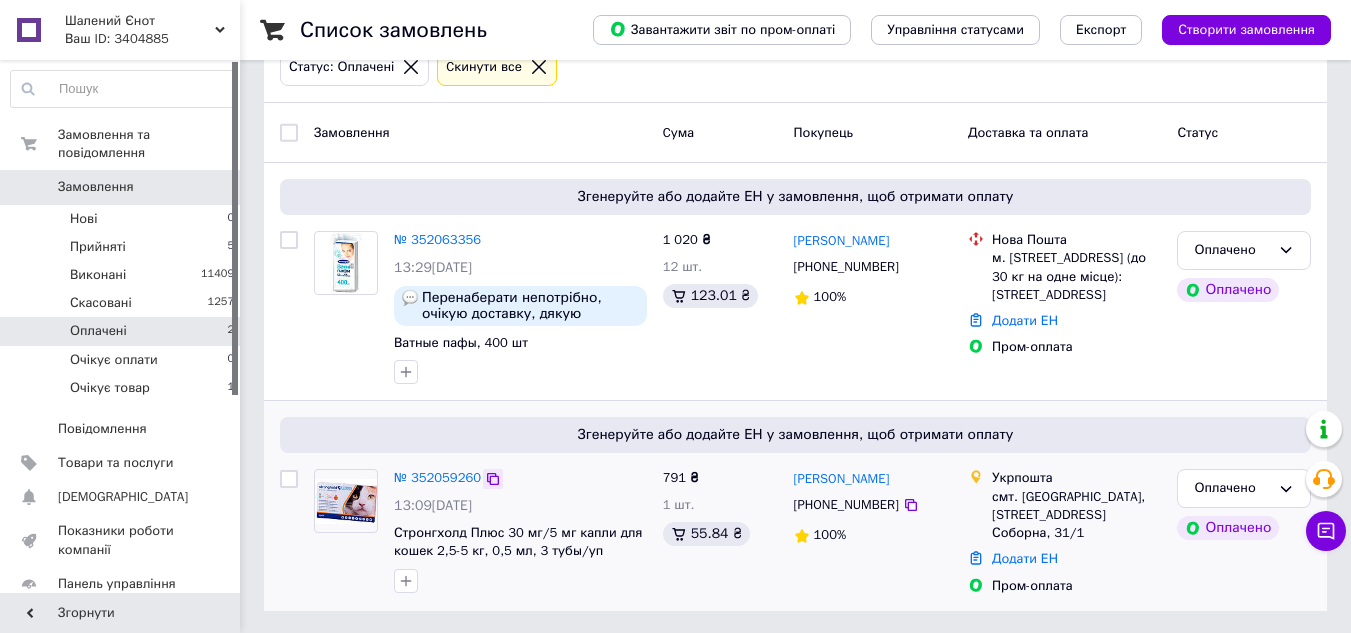 click 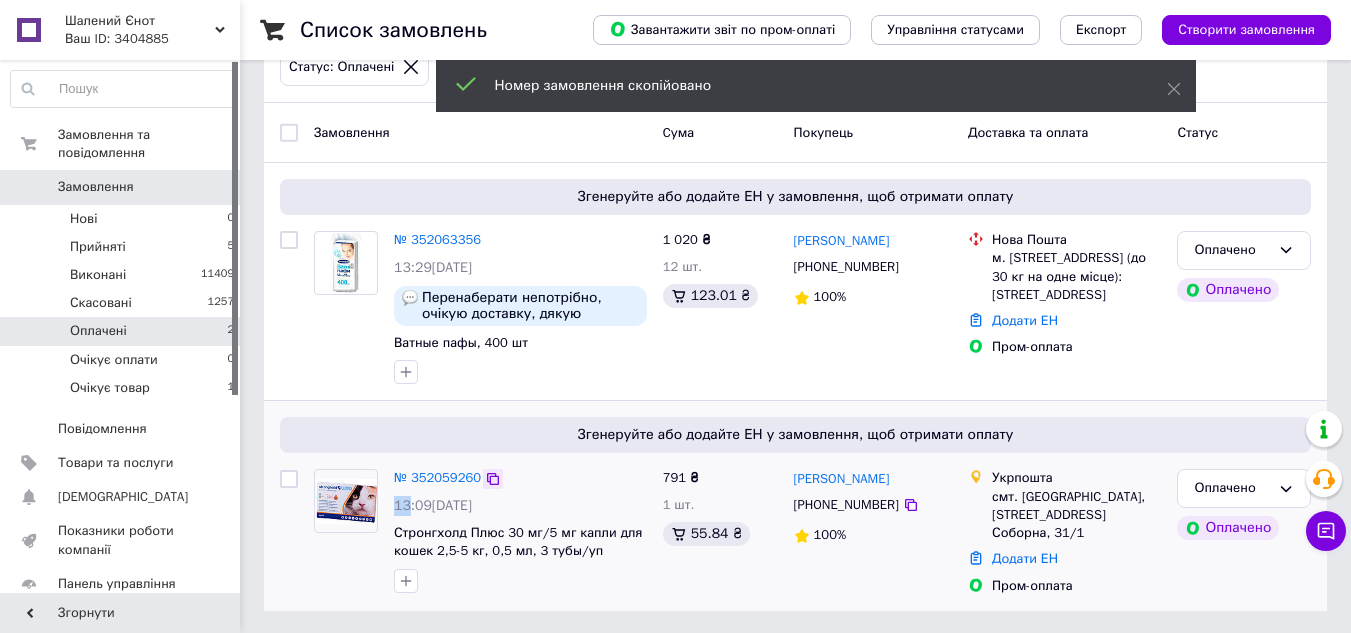 click 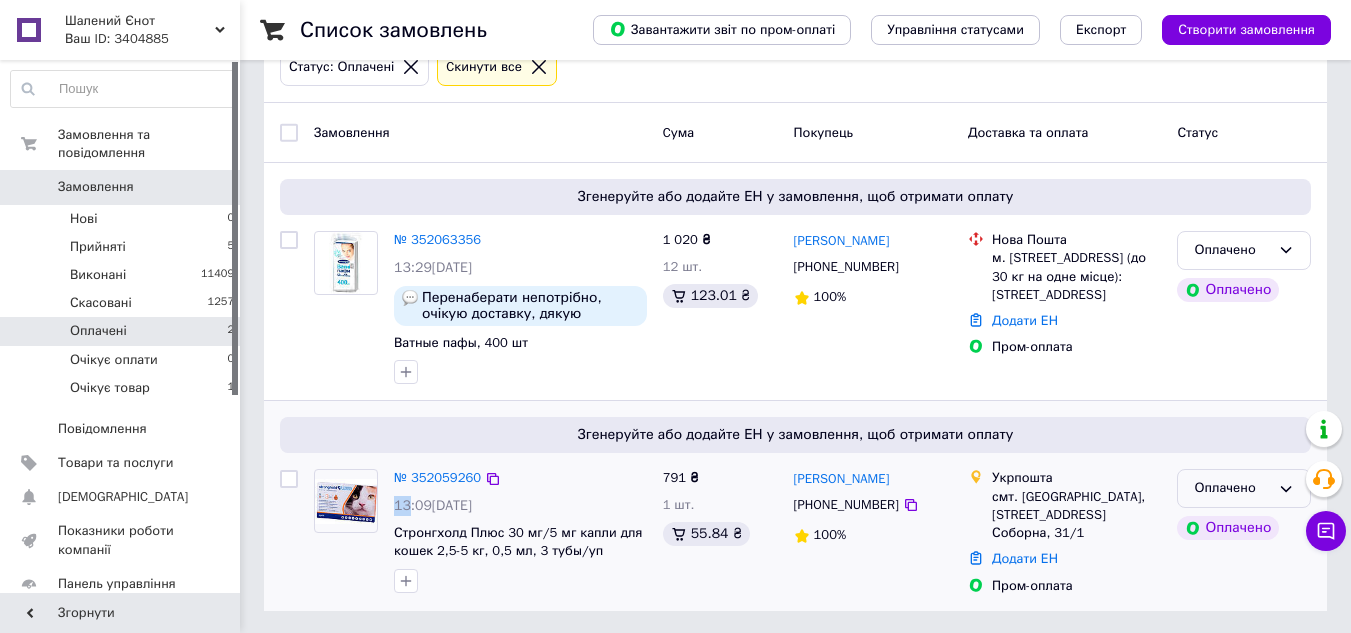 click on "Оплачено" at bounding box center (1232, 488) 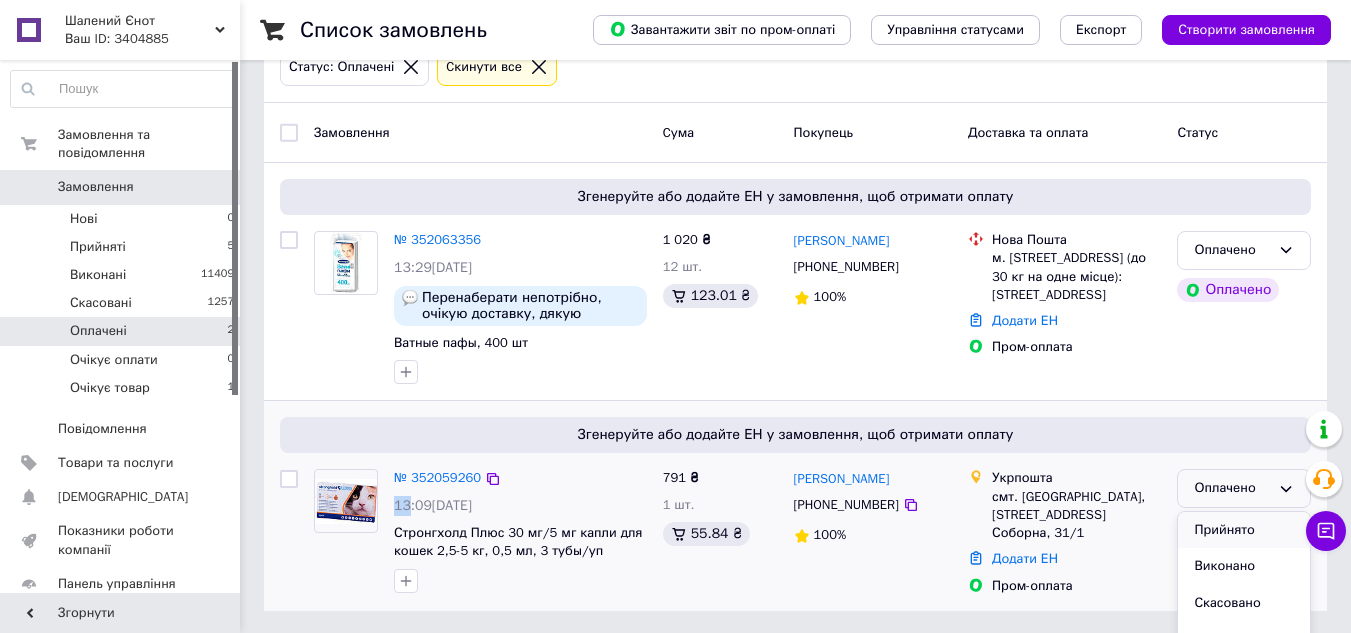 click on "Прийнято" at bounding box center [1244, 530] 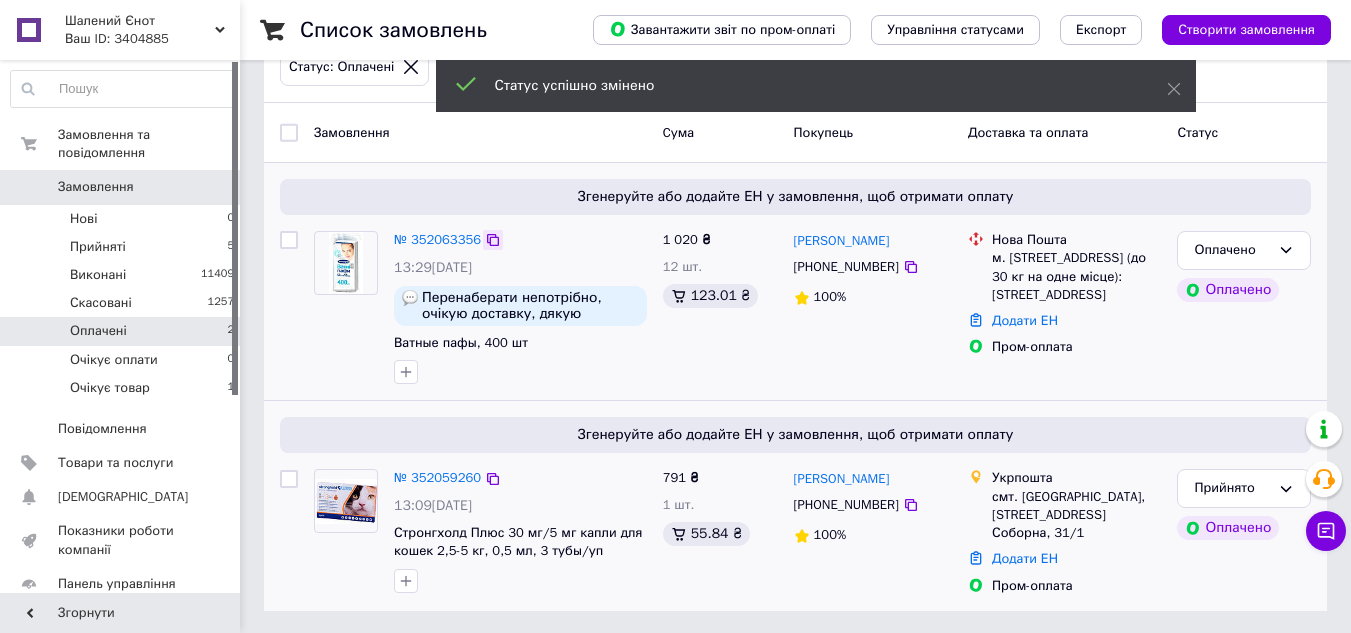 click 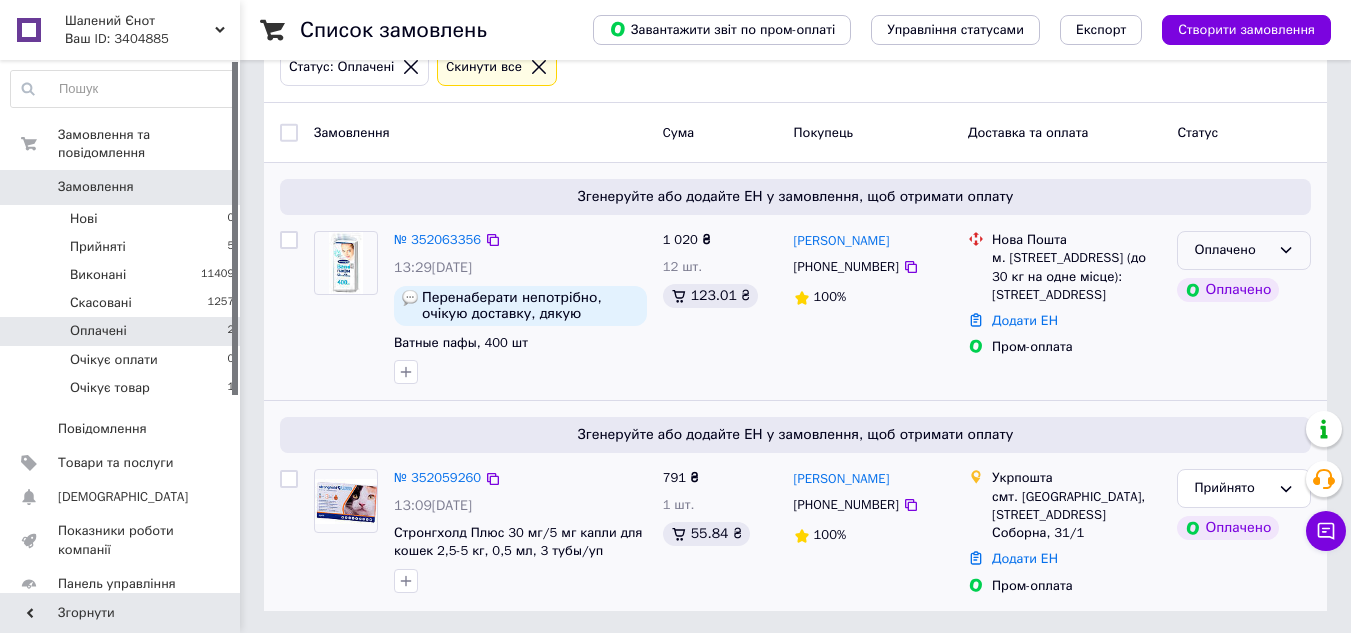 click on "Оплачено" at bounding box center (1232, 250) 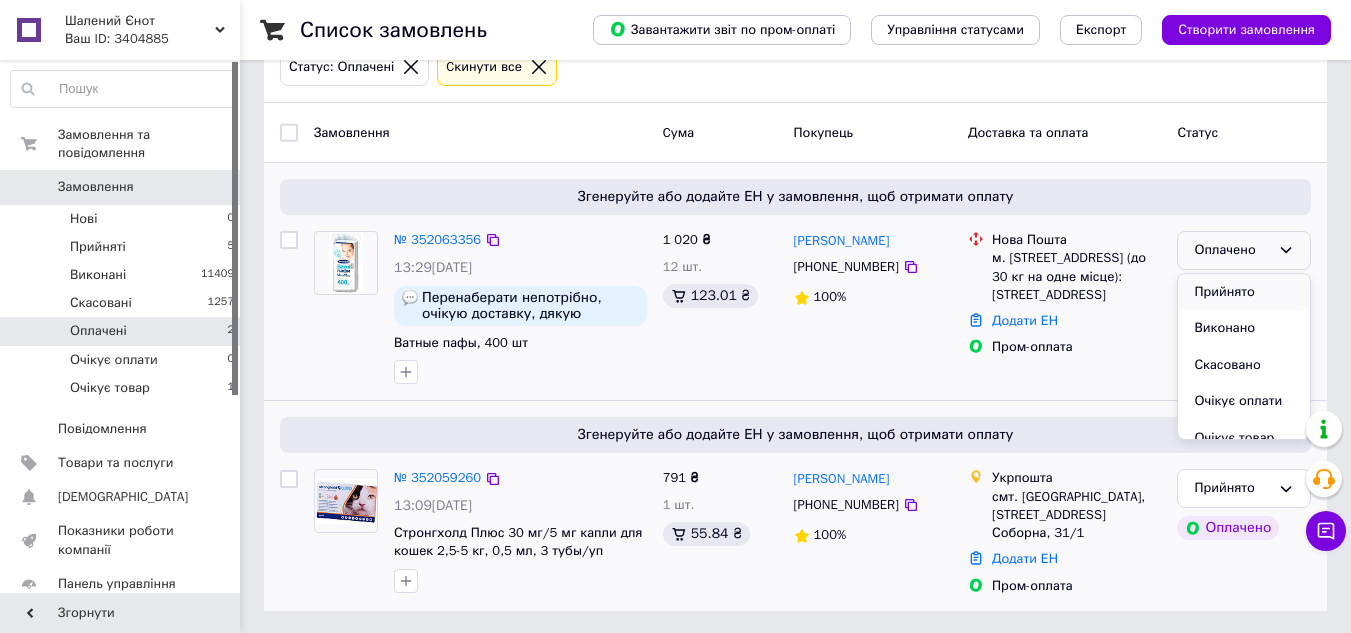 click on "Прийнято" at bounding box center (1244, 292) 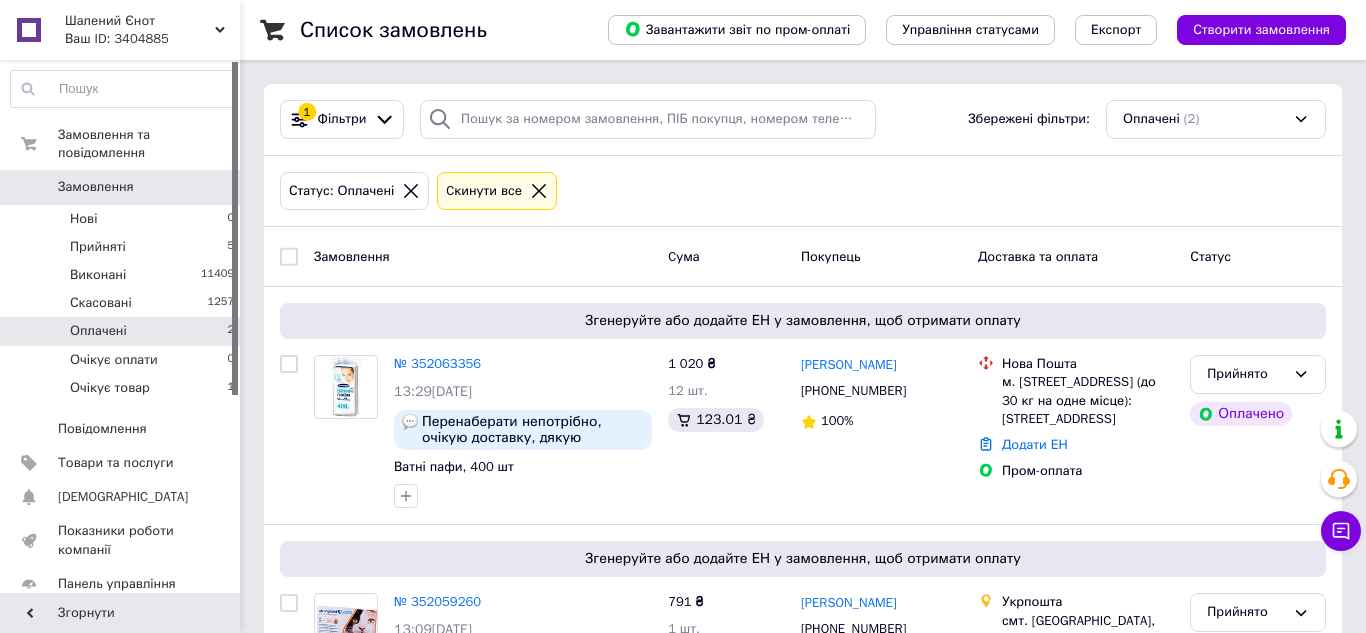 scroll, scrollTop: 0, scrollLeft: 0, axis: both 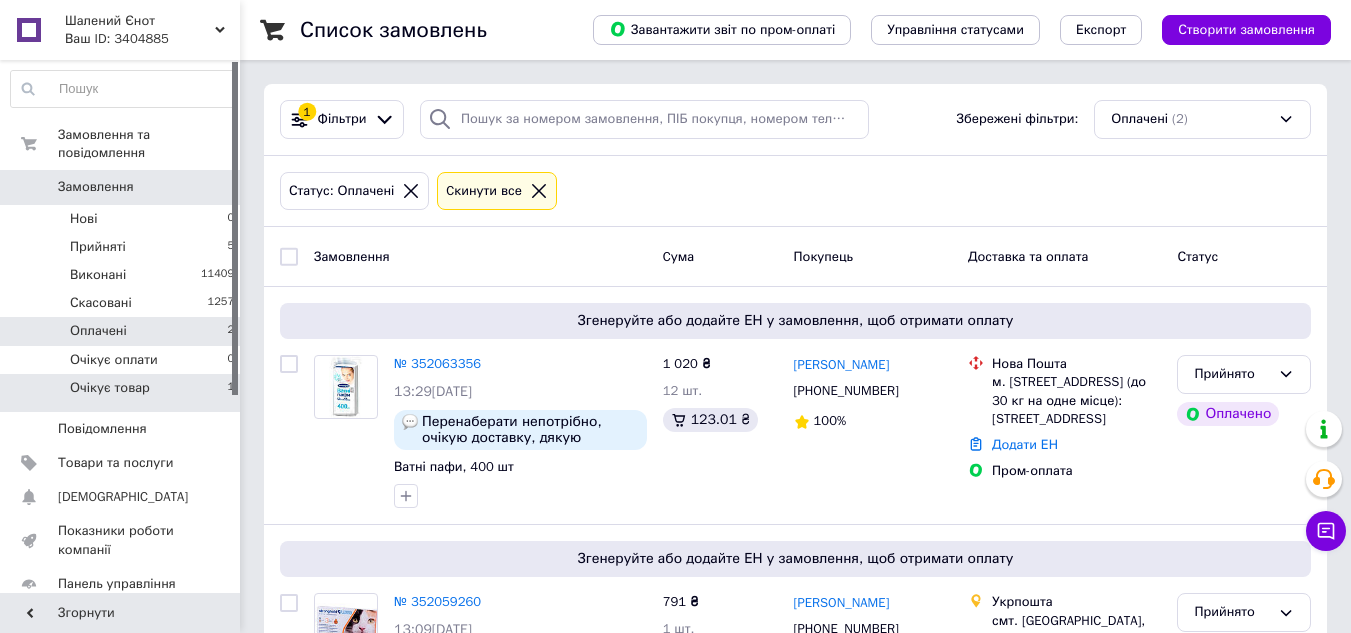 click on "Очікує товар 1" at bounding box center [123, 393] 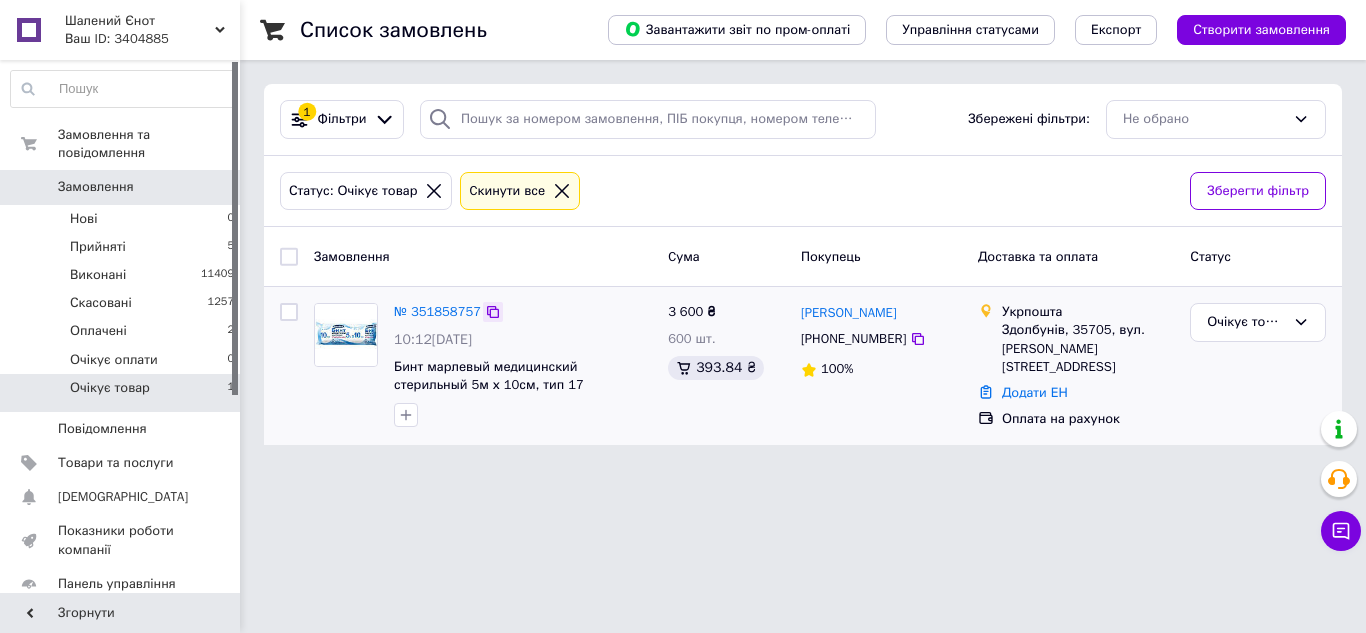 click 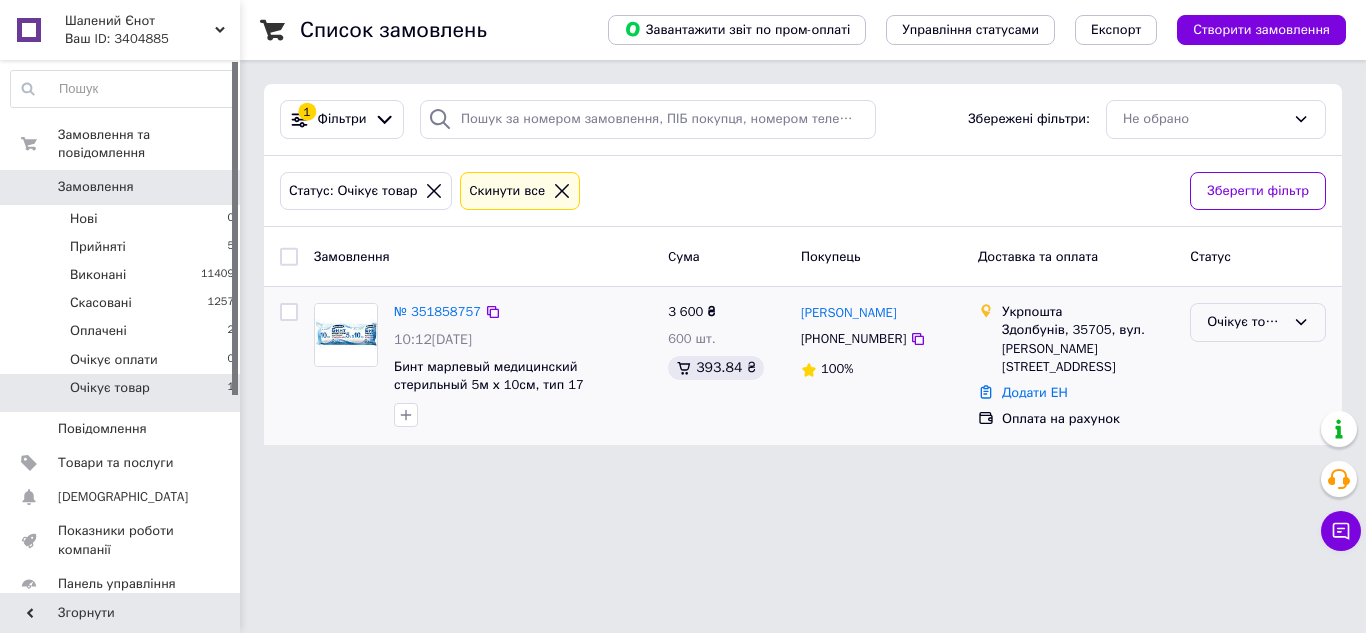 click on "Очікує товар" at bounding box center [1246, 322] 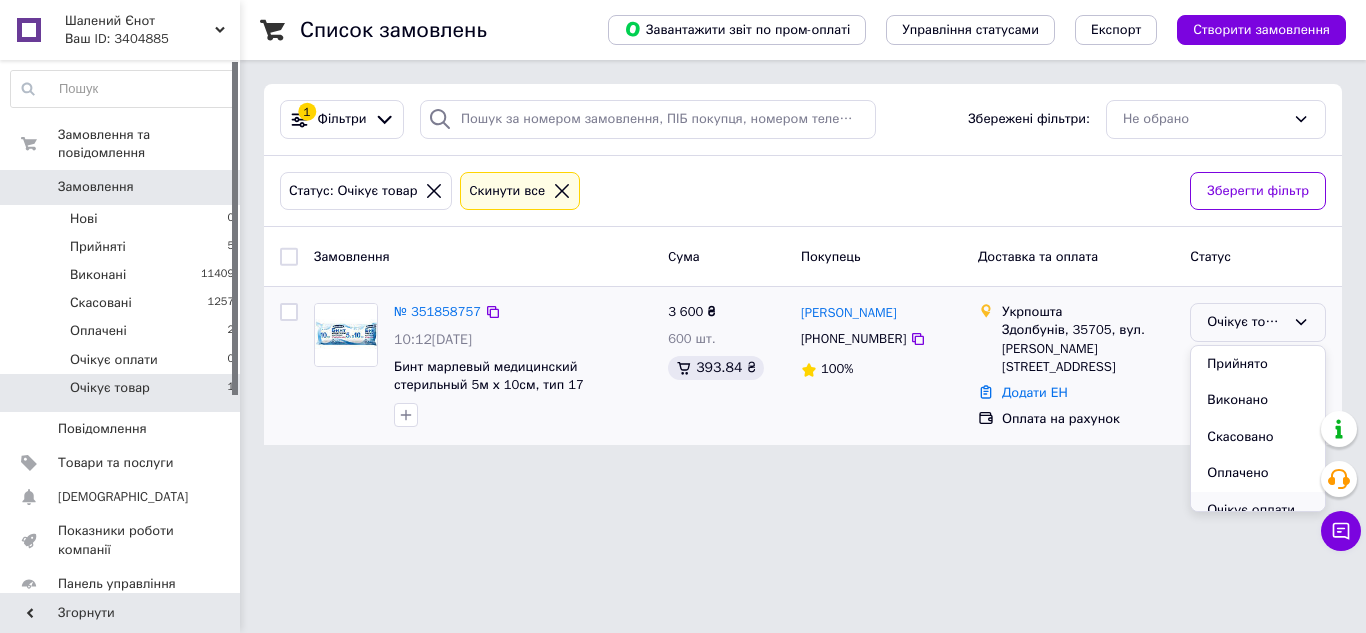 scroll, scrollTop: 17, scrollLeft: 0, axis: vertical 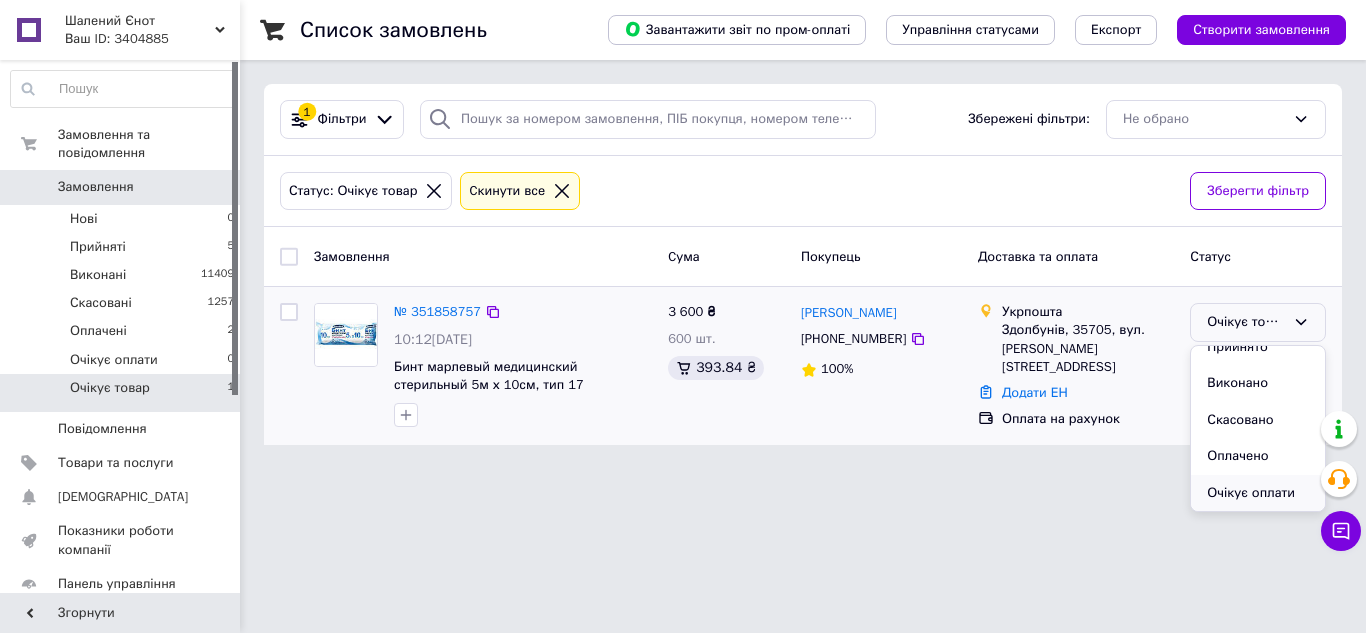 click on "Очікує оплати" at bounding box center [1258, 493] 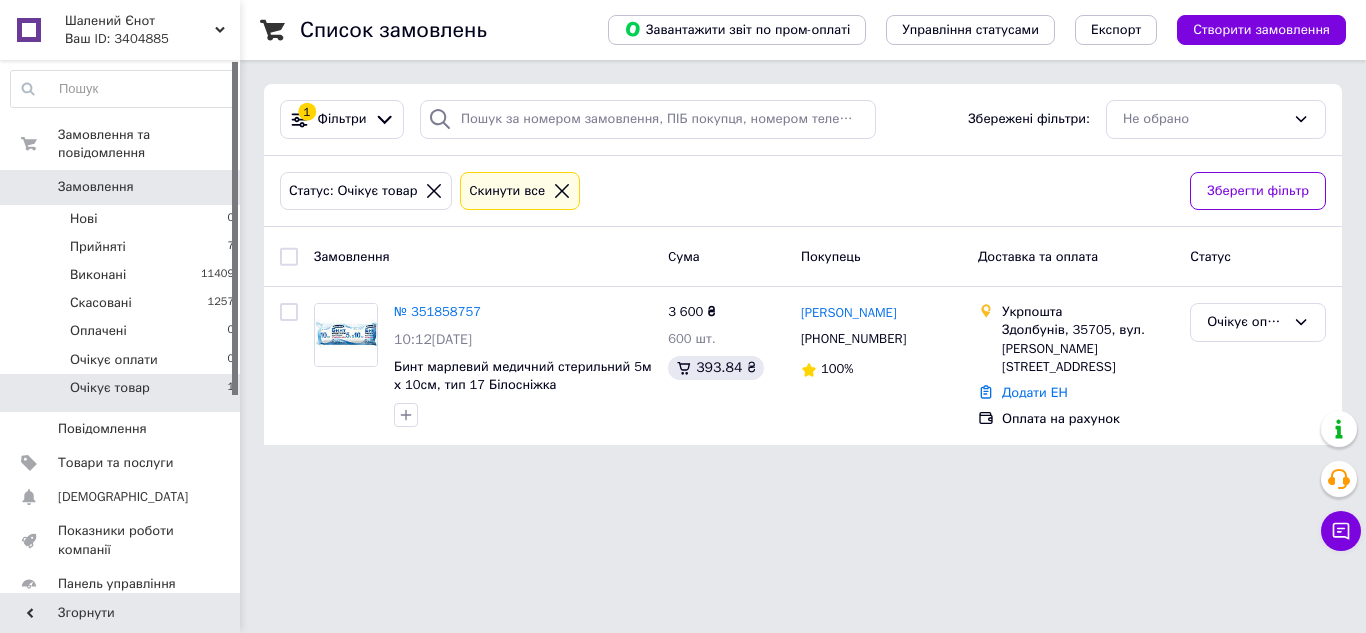 scroll, scrollTop: 0, scrollLeft: 0, axis: both 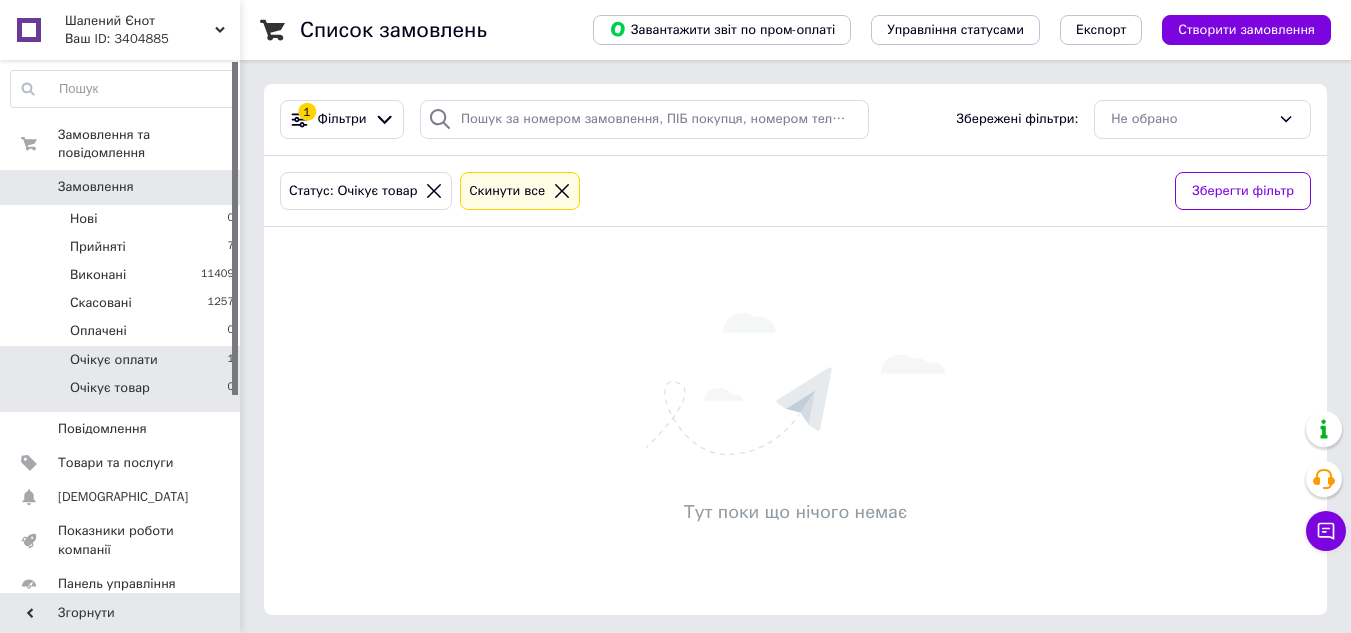 click on "Очікує оплати" at bounding box center (114, 360) 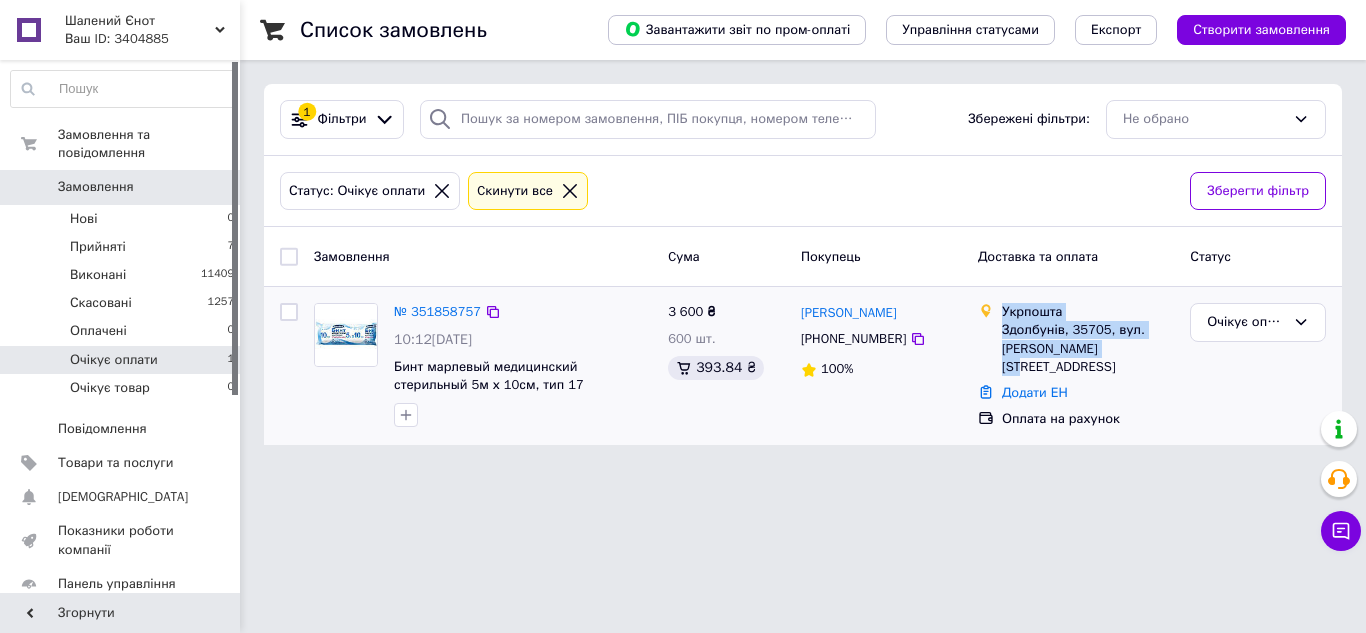 drag, startPoint x: 1001, startPoint y: 309, endPoint x: 1109, endPoint y: 355, distance: 117.388245 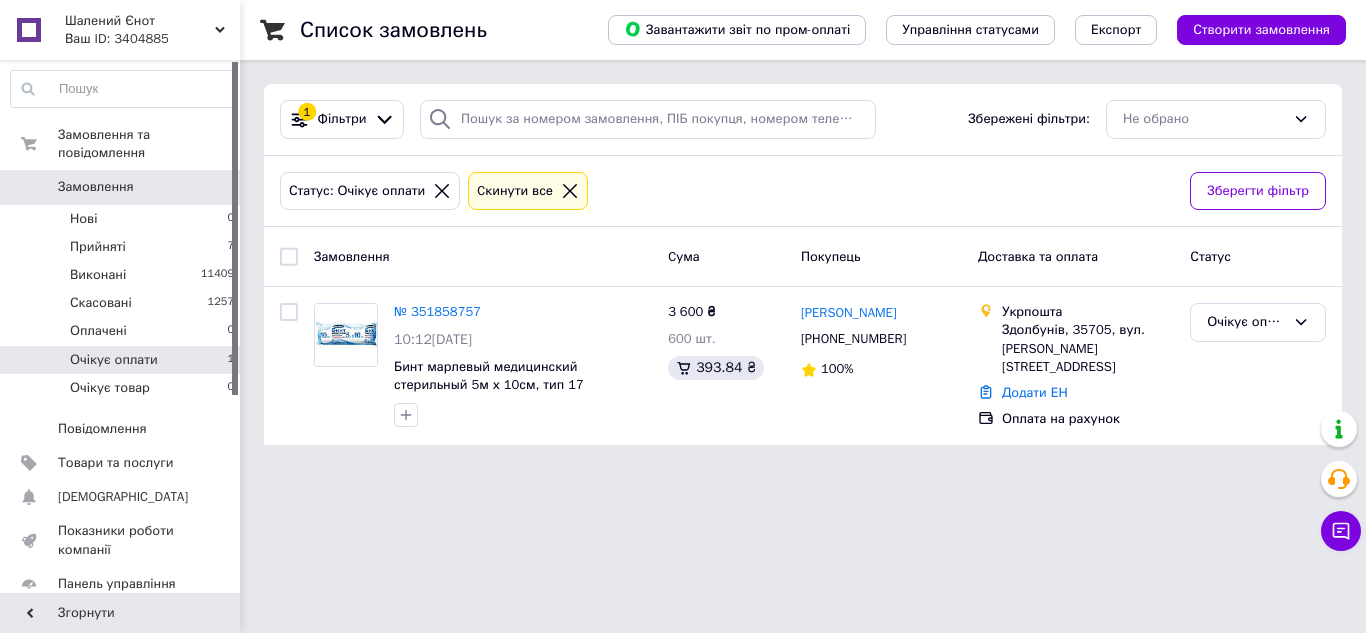 click on "Шалений Єнот Ваш ID: 3404885 Сайт Шалений Єнот Кабінет покупця Перевірити стан системи Сторінка на порталі Довідка Вийти Замовлення та повідомлення Замовлення 0 Нові 0 Прийняті 7 Виконані 11409 Скасовані 1257 Оплачені 0 Очікує оплати 1 Очікує товар 0 Повідомлення 0 Товари та послуги Сповіщення 0 0 Показники роботи компанії Панель управління Відгуки Клієнти Каталог ProSale Аналітика Управління сайтом Гаманець компанії Маркет Налаштування Тарифи та рахунки Prom топ Згорнути
Список замовлень   Експорт 1 Cума 100%" at bounding box center [683, 234] 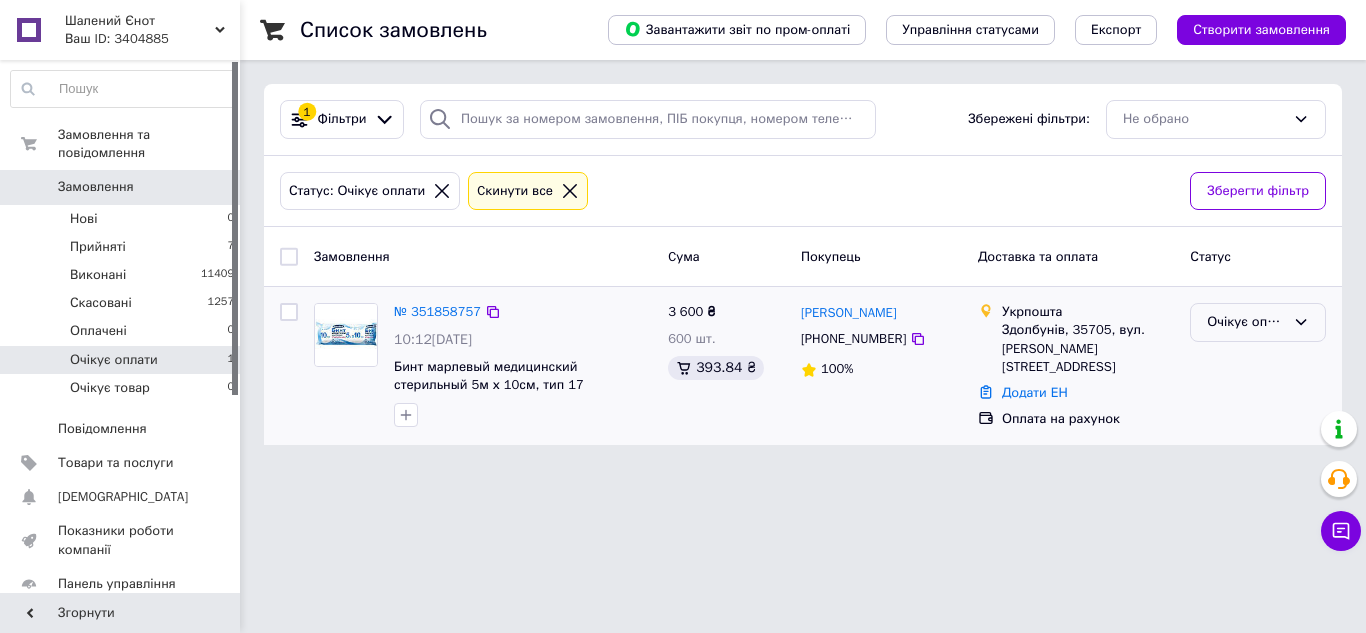 click on "Очікує оплати" at bounding box center [1246, 322] 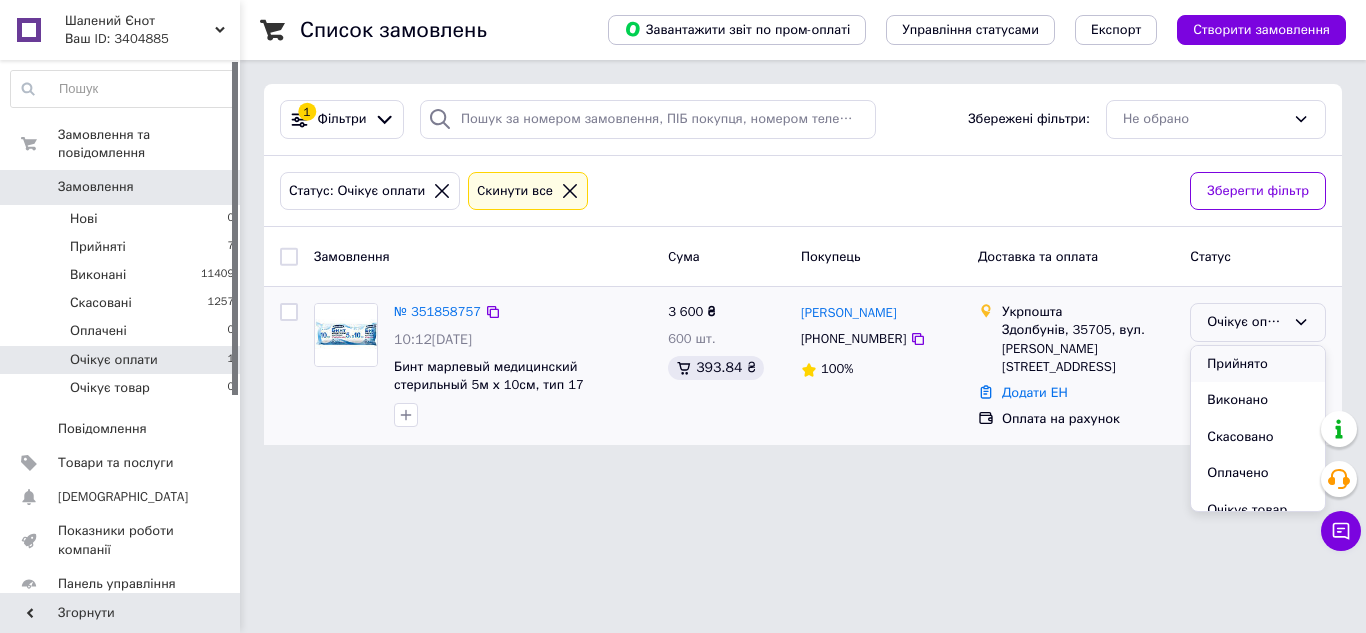 click on "Прийнято" at bounding box center (1258, 364) 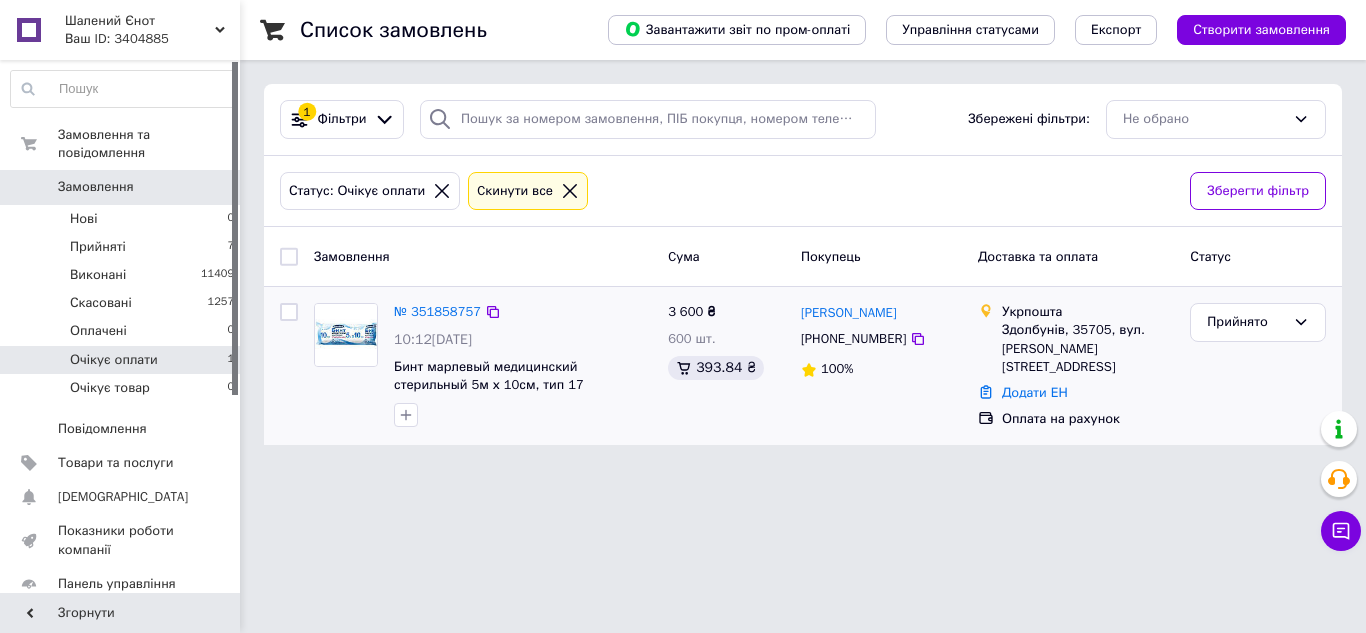 click on "№ 351858757 10:12, 09.07.2025 Бинт марлевый медицинский стерильный 5м х 10см, тип 17 Белоснежка 3 600 ₴ 600 шт. 393.84 ₴ Оксана Власюк +380968532776 100% Укрпошта Здолбунів, 35705, вул. Грушевського, 15 Додати ЕН Оплата на рахунок Прийнято" at bounding box center [803, 366] 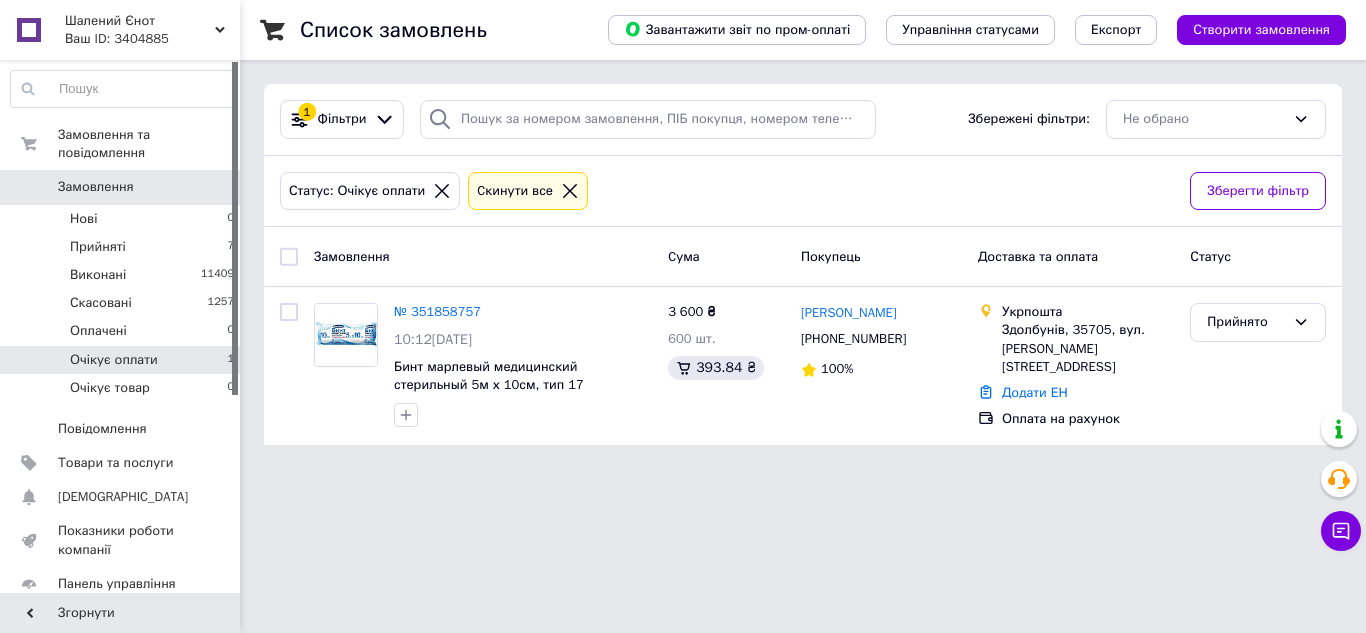 click 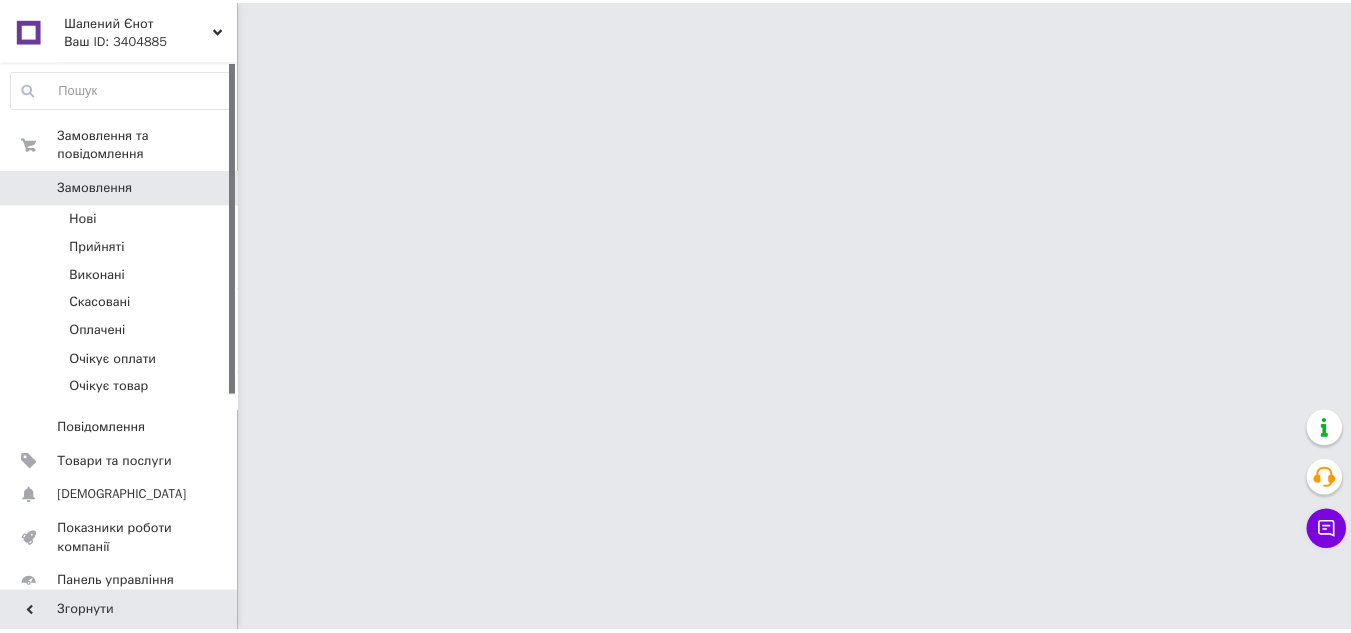 scroll, scrollTop: 0, scrollLeft: 0, axis: both 